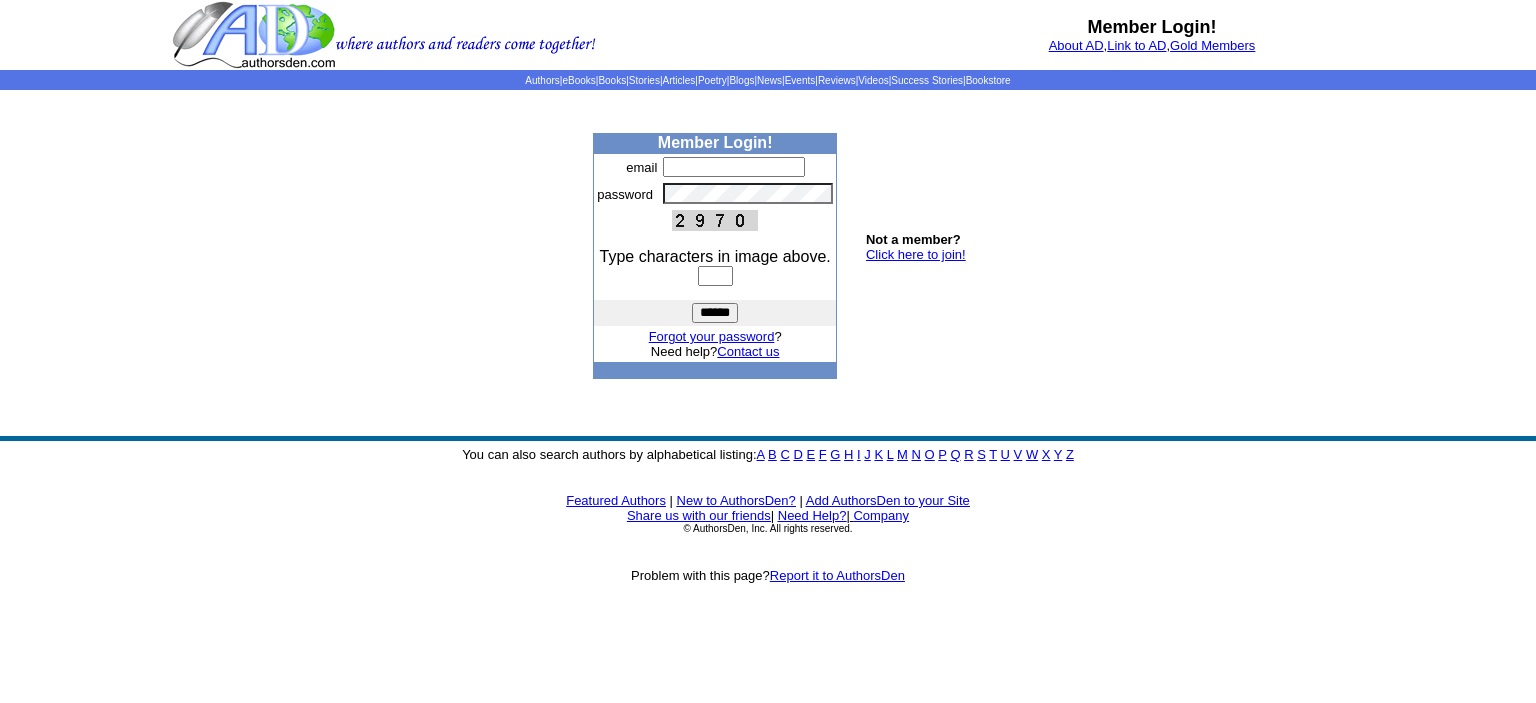 scroll, scrollTop: 0, scrollLeft: 0, axis: both 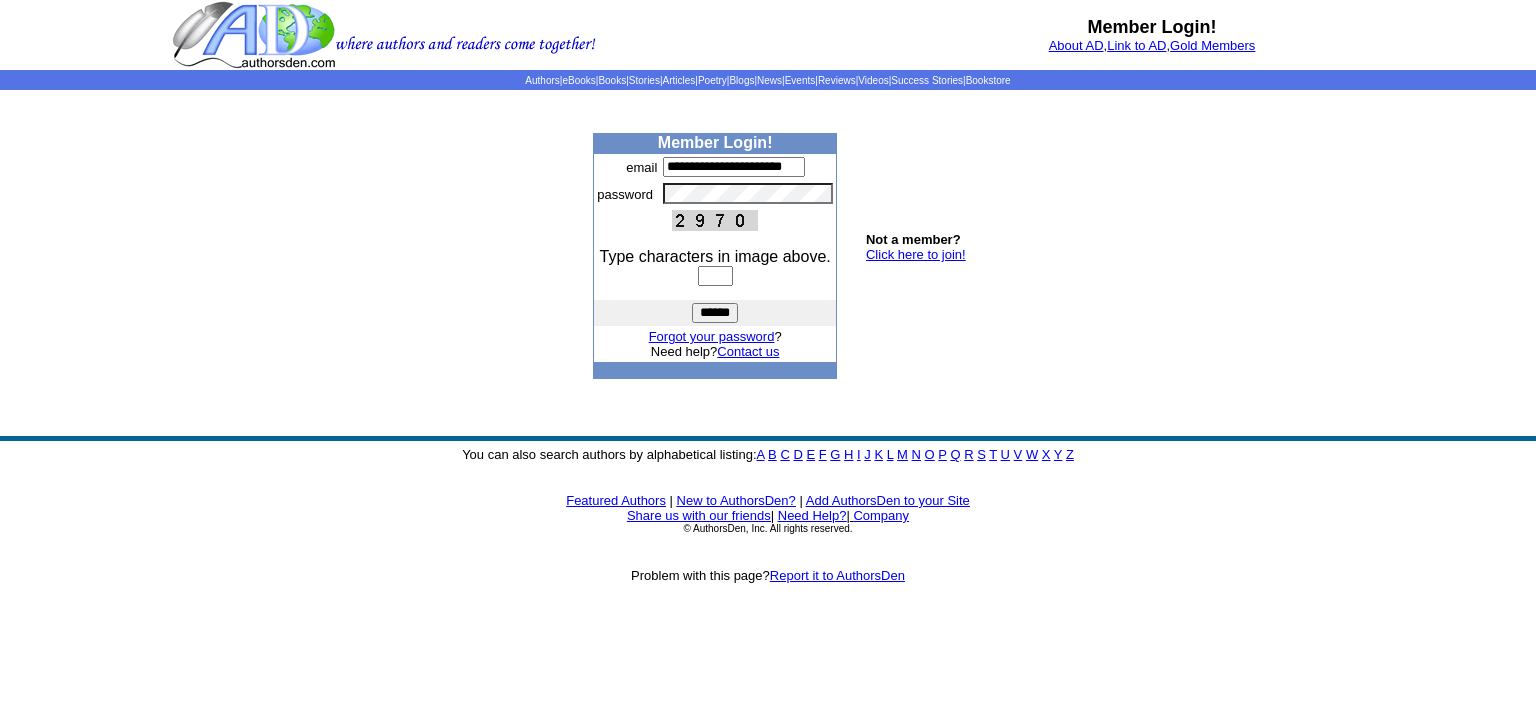 type on "**********" 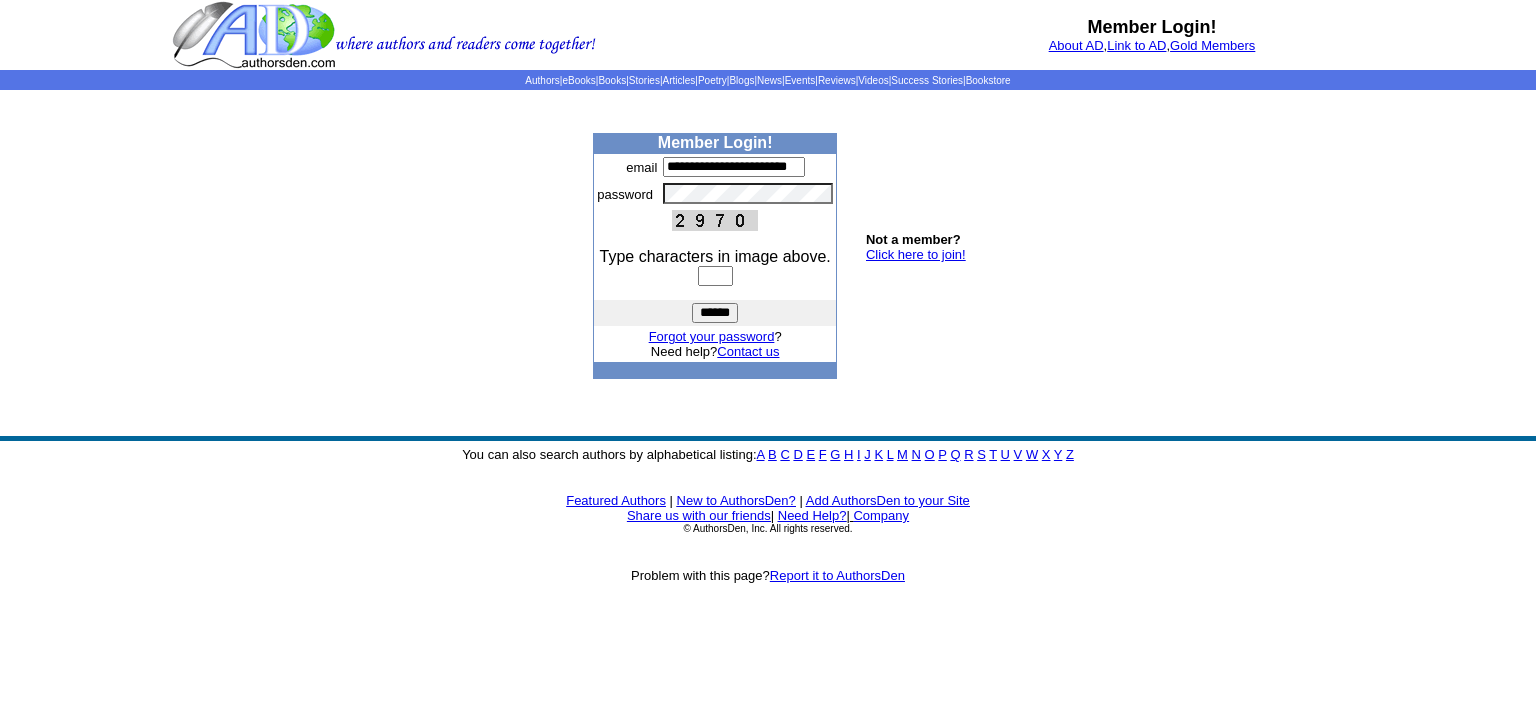 click at bounding box center (715, 276) 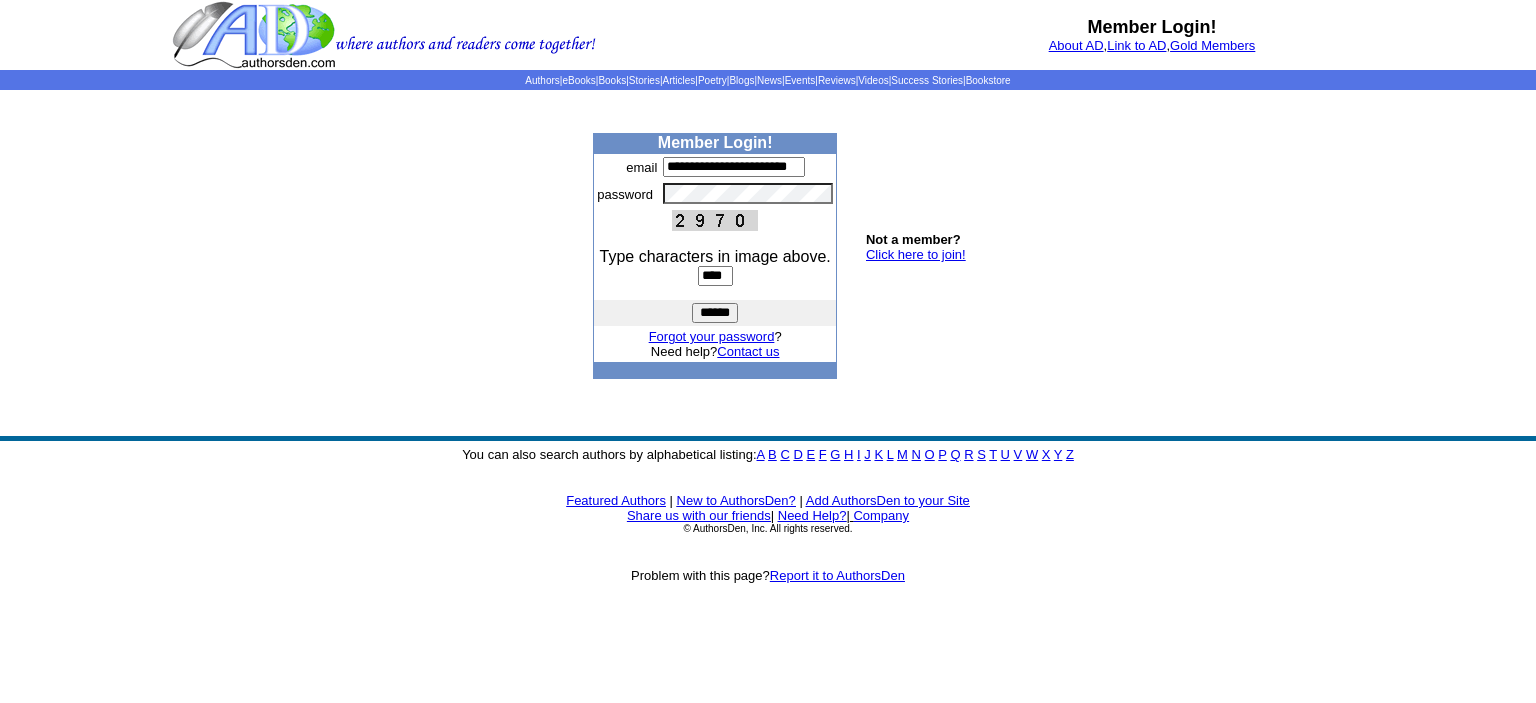 type on "****" 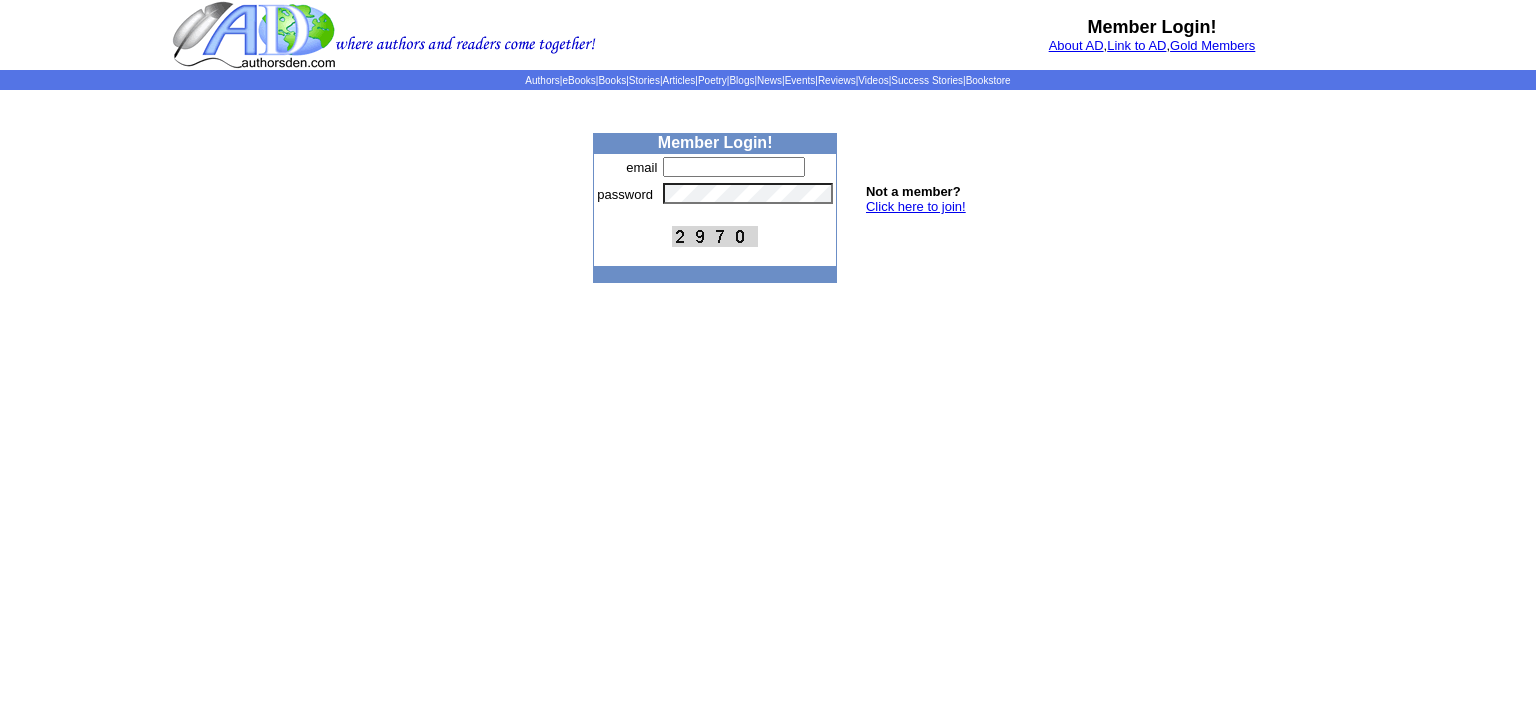 scroll, scrollTop: 0, scrollLeft: 0, axis: both 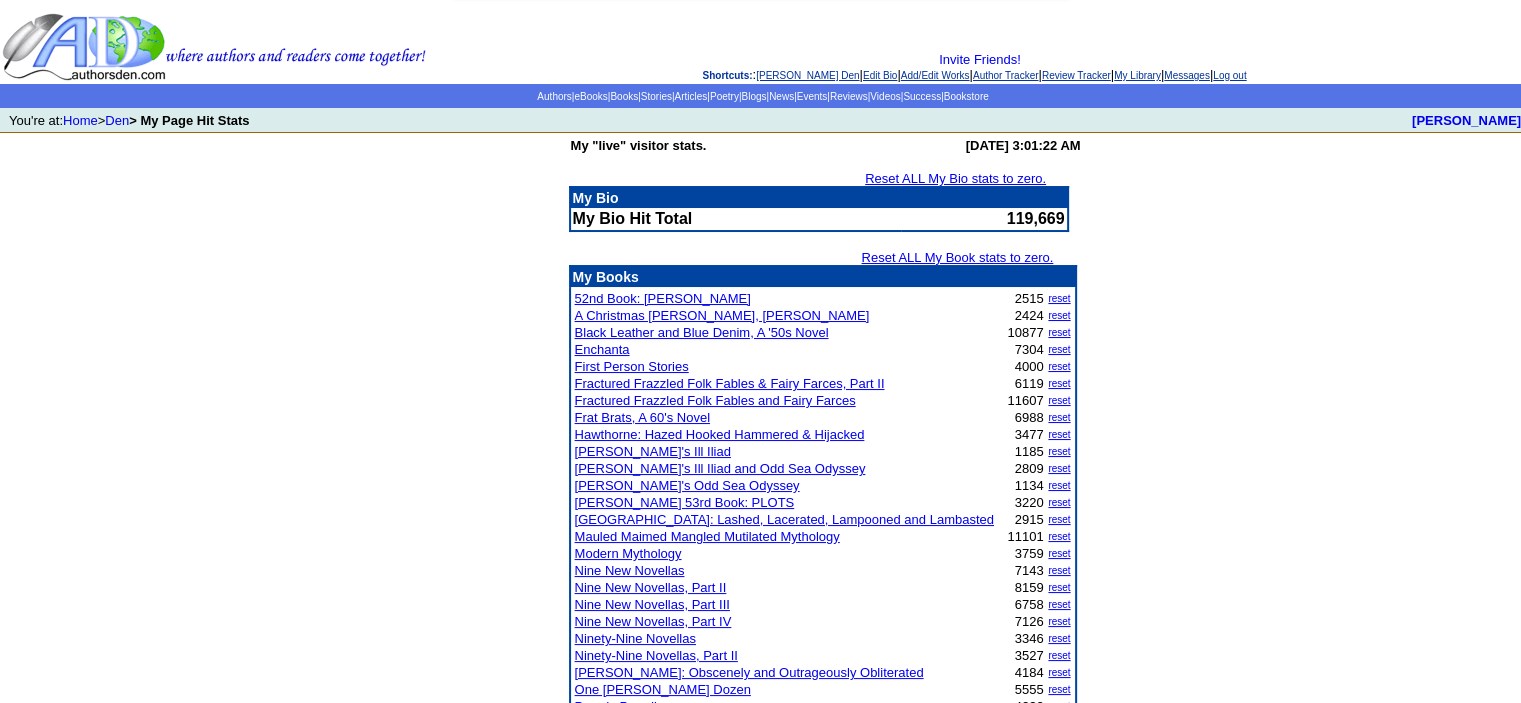 click on "A Christmas [PERSON_NAME], [PERSON_NAME]" at bounding box center [722, 315] 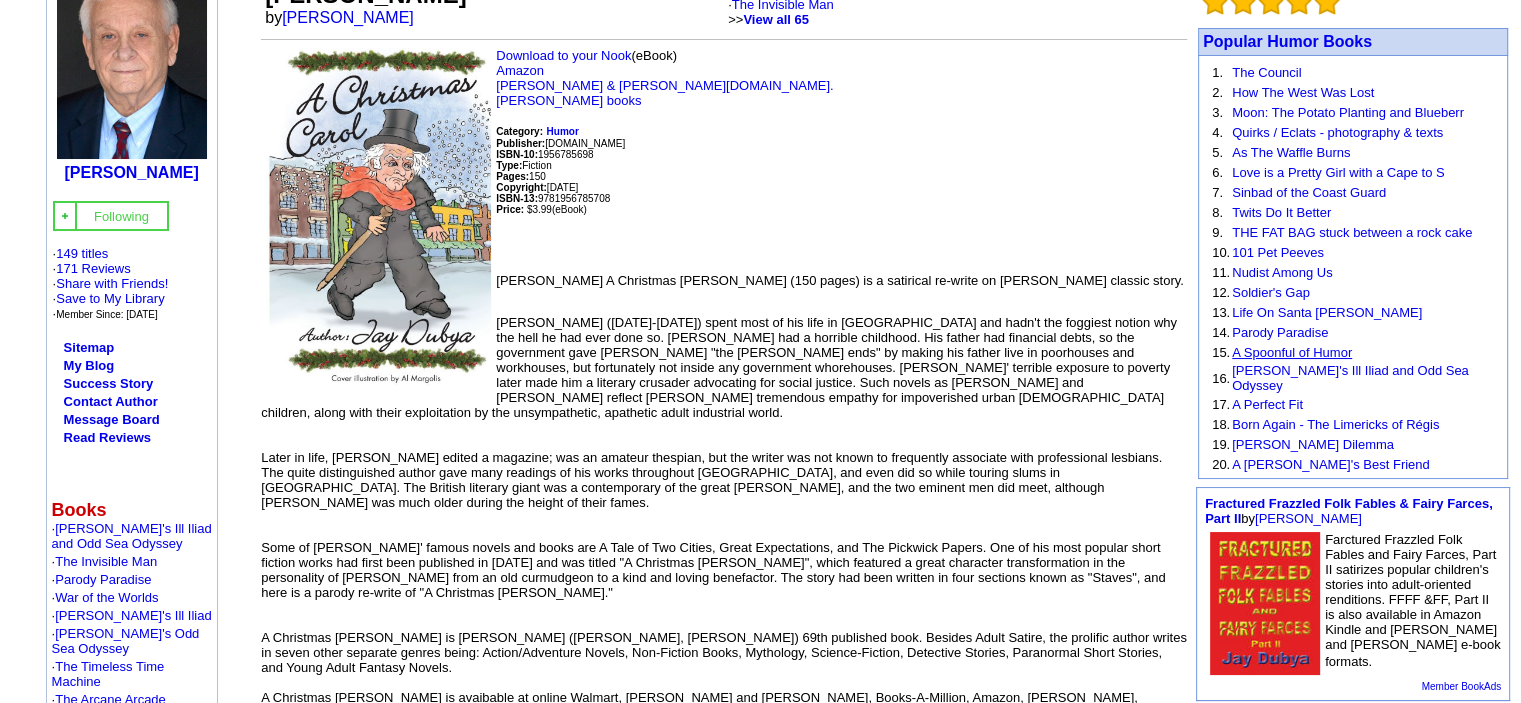scroll, scrollTop: 200, scrollLeft: 0, axis: vertical 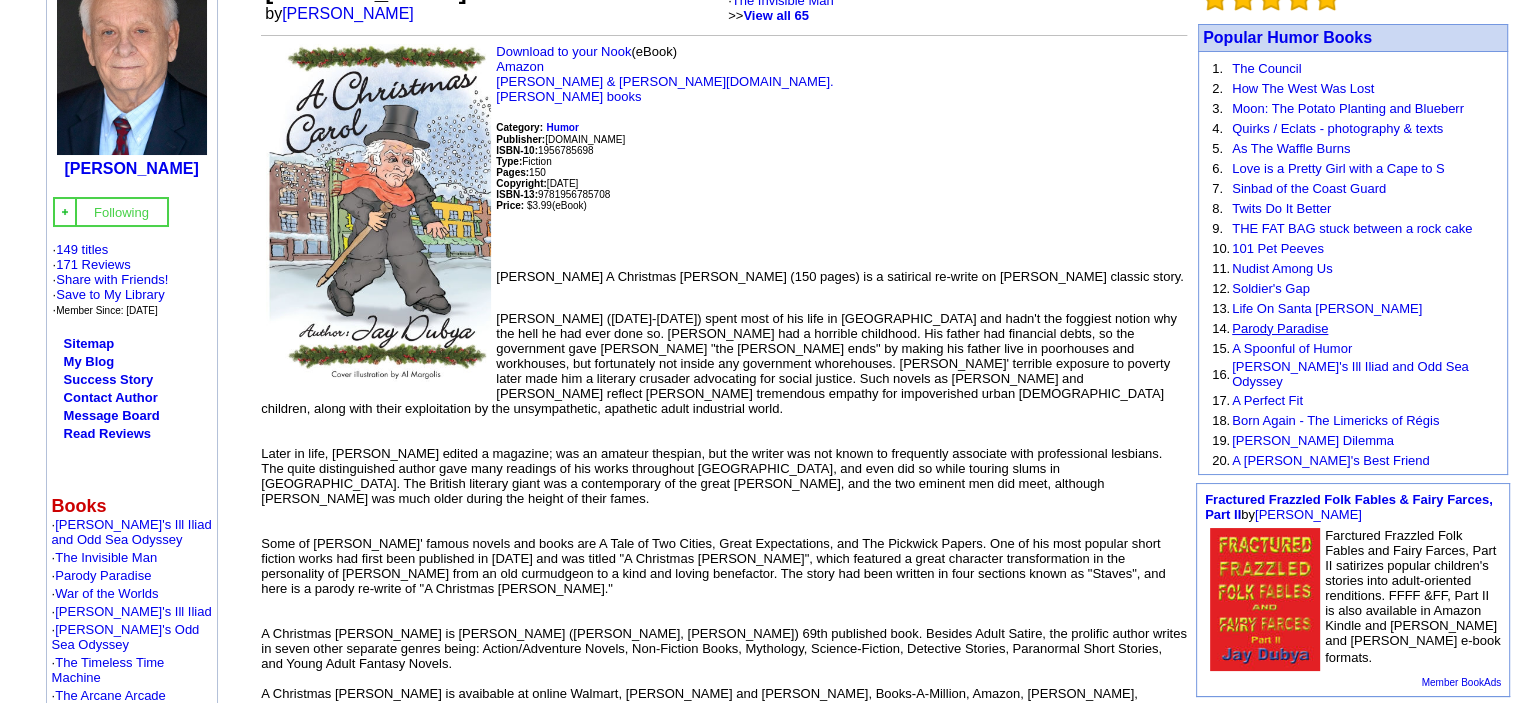 click on "Parody Paradise" at bounding box center [1280, 328] 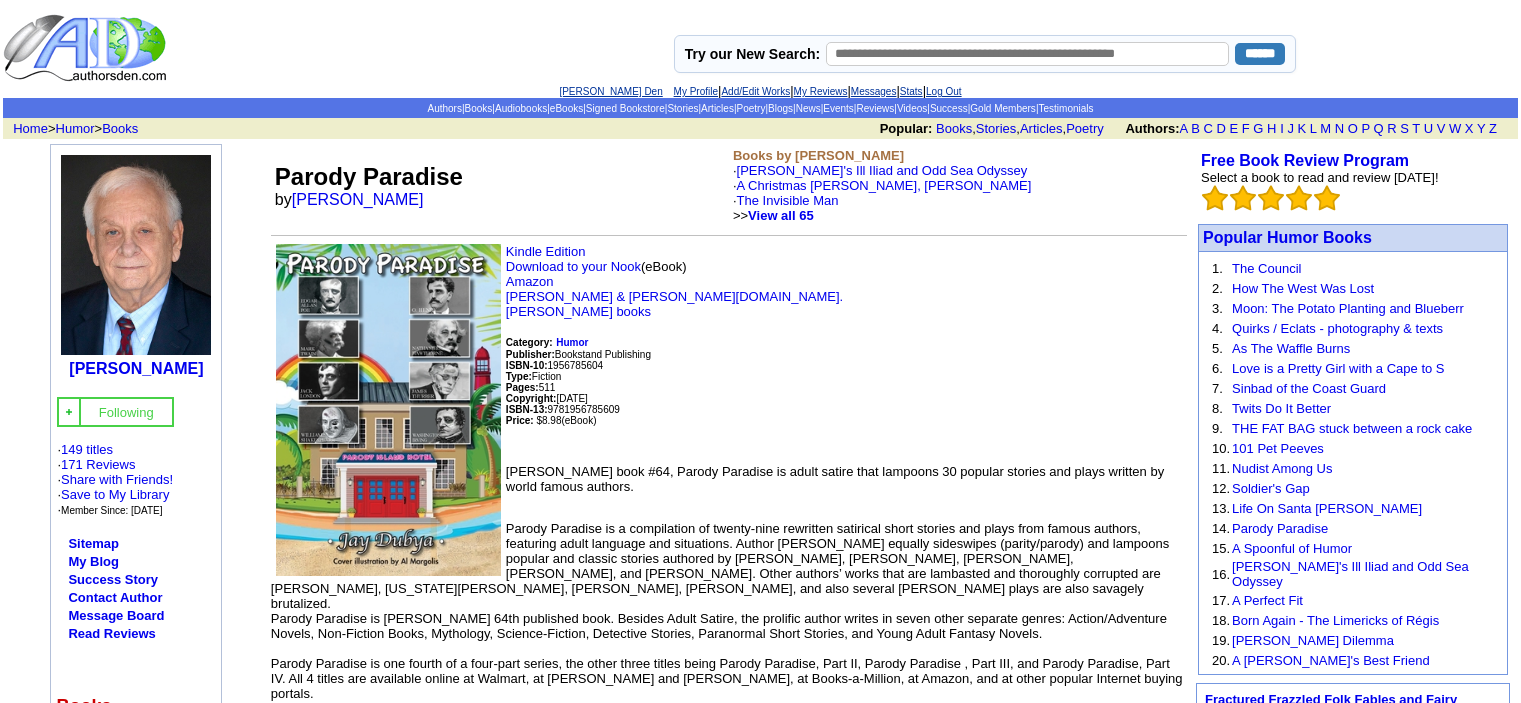 scroll, scrollTop: 0, scrollLeft: 0, axis: both 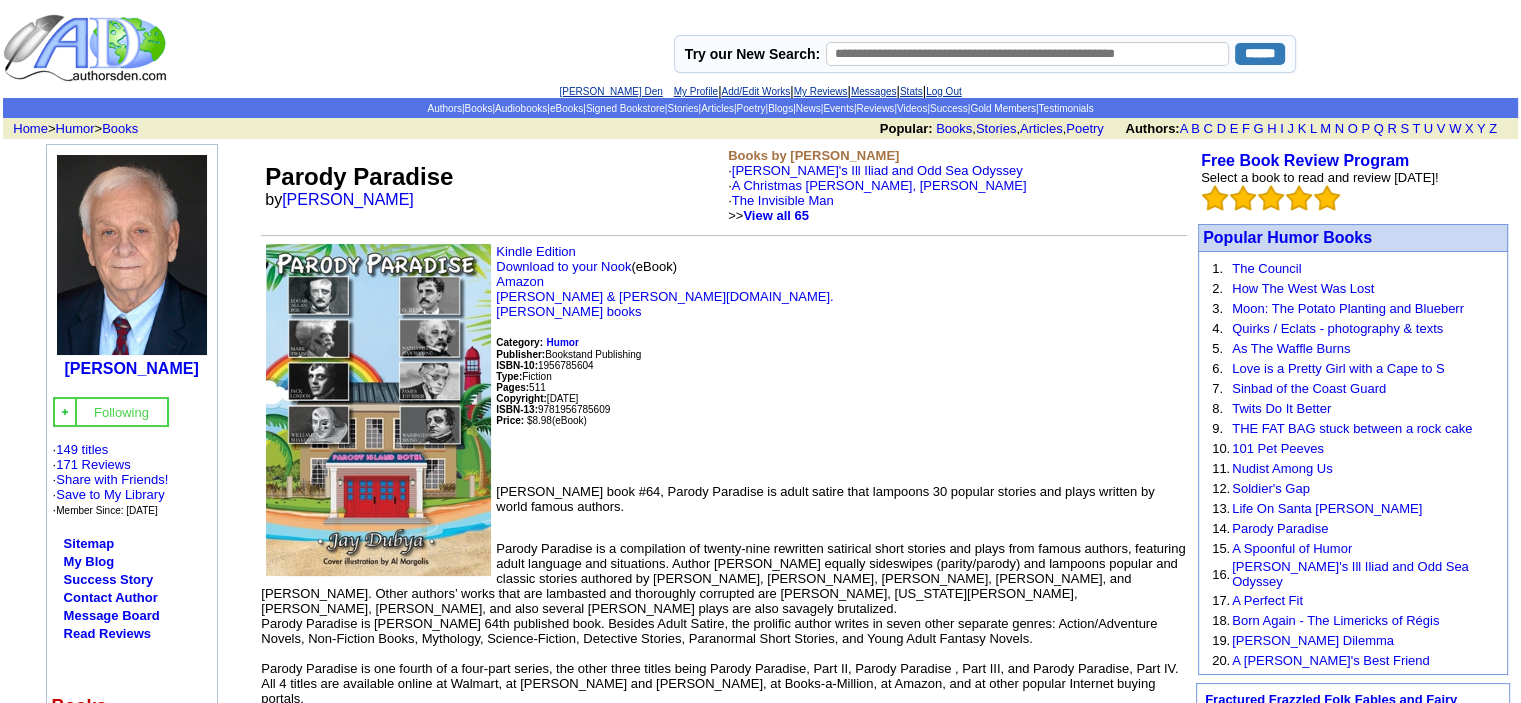 click on "[PERSON_NAME]'s Ill Iliad and Odd Sea Odyssey" at bounding box center [1367, 574] 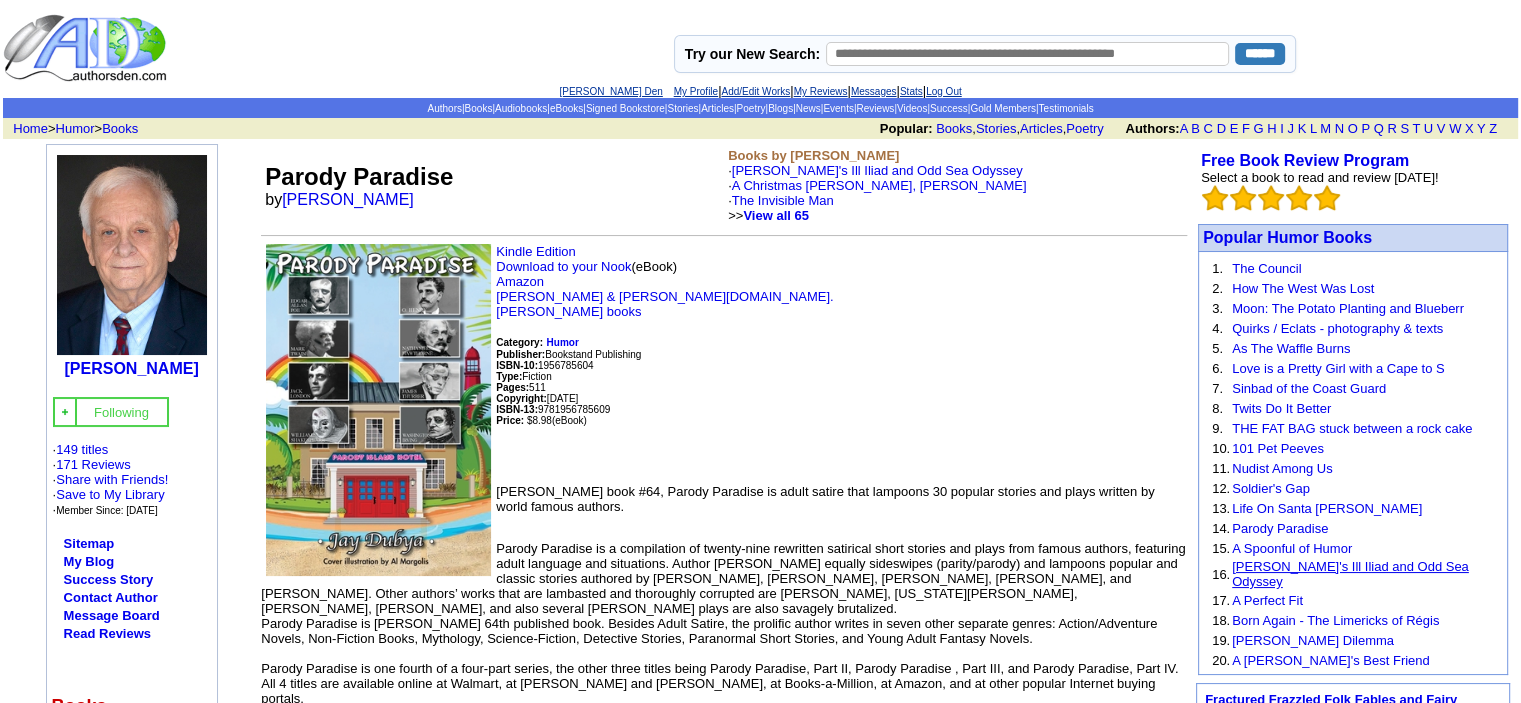 click on "[PERSON_NAME]'s Ill Iliad and Odd Sea Odyssey" at bounding box center [1350, 574] 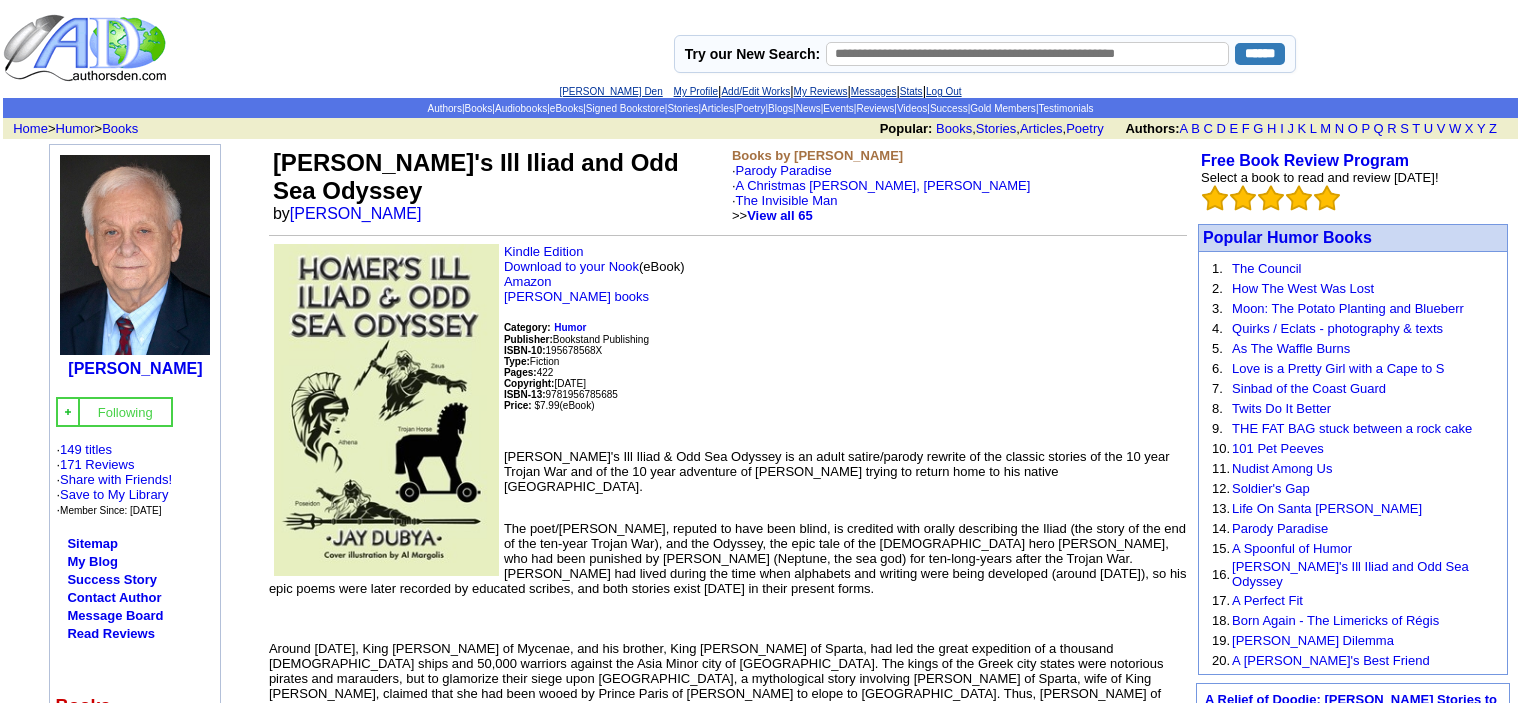 scroll, scrollTop: 0, scrollLeft: 0, axis: both 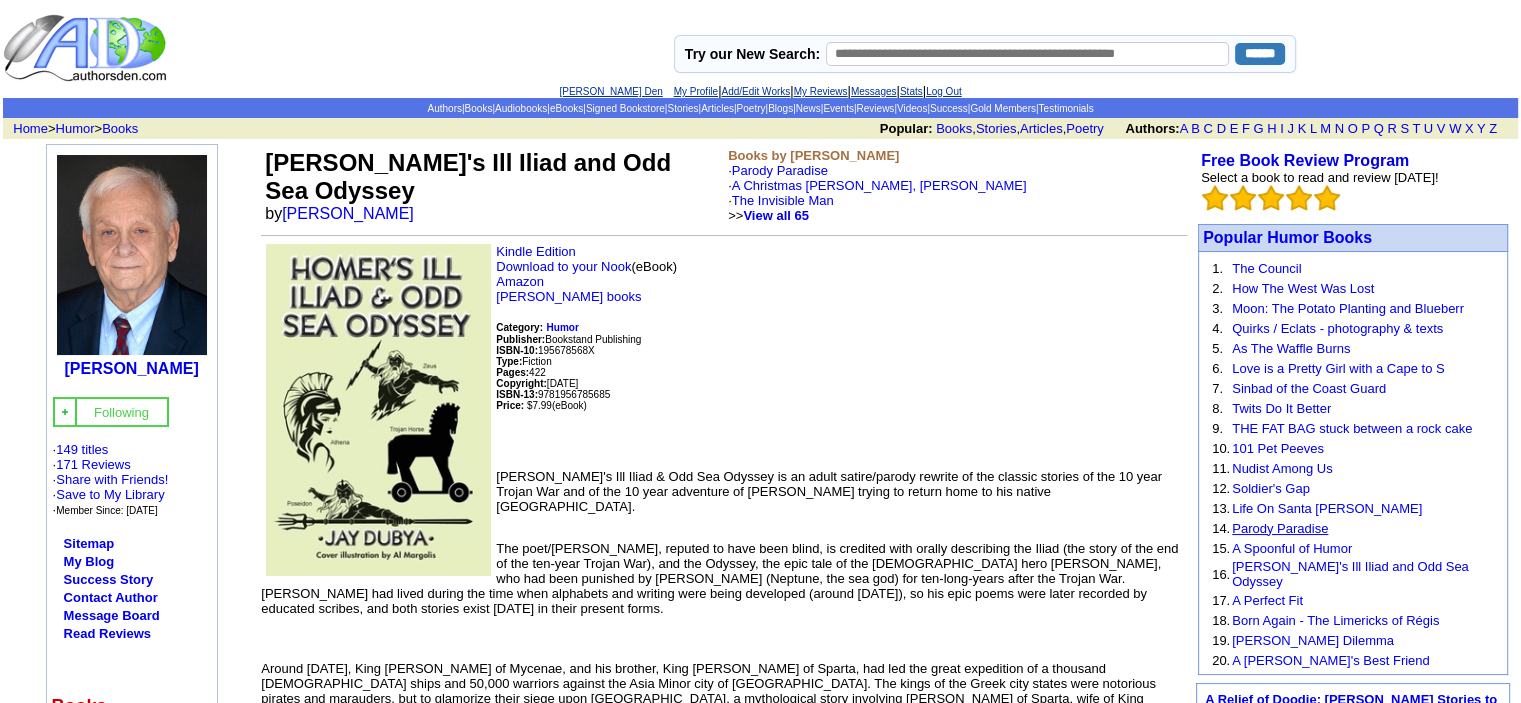 click on "Parody Paradise" at bounding box center [1280, 528] 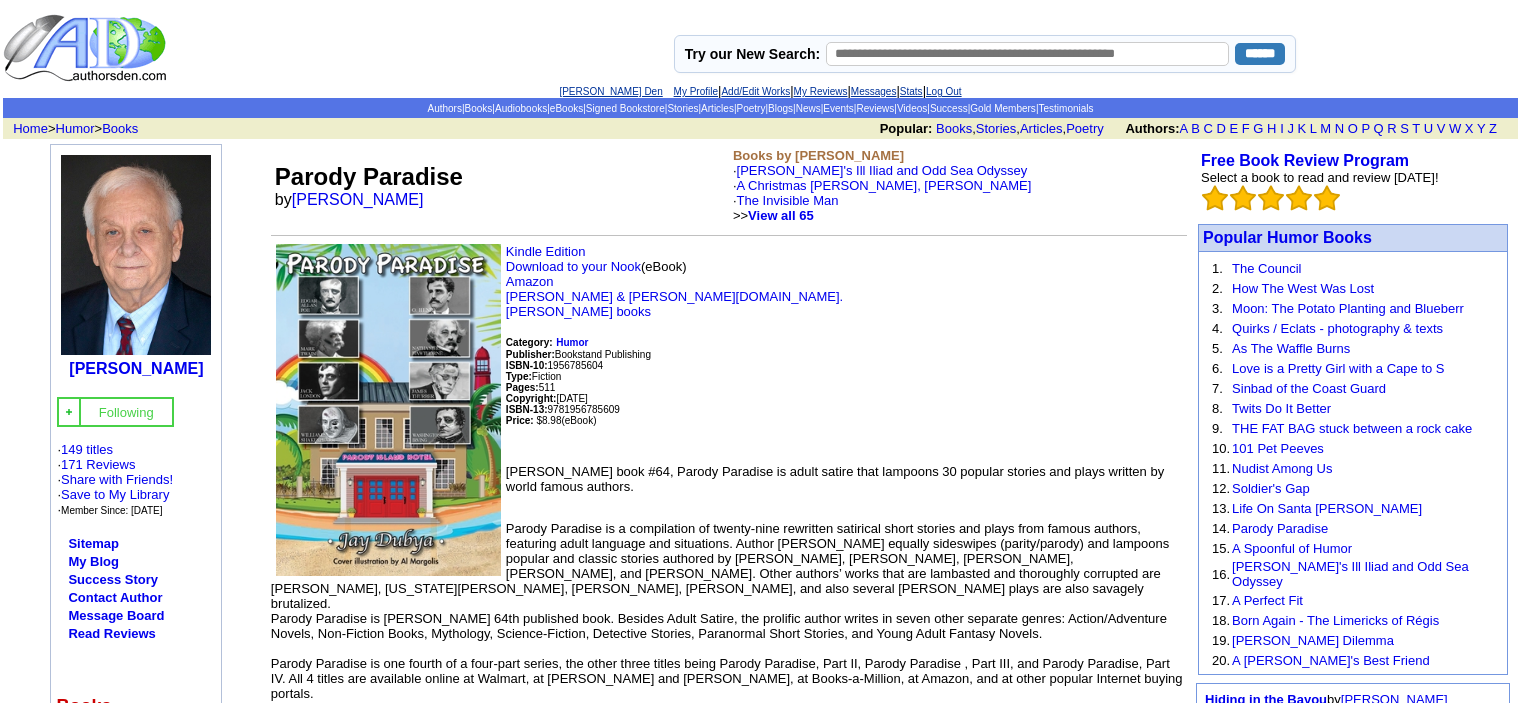 scroll, scrollTop: 0, scrollLeft: 0, axis: both 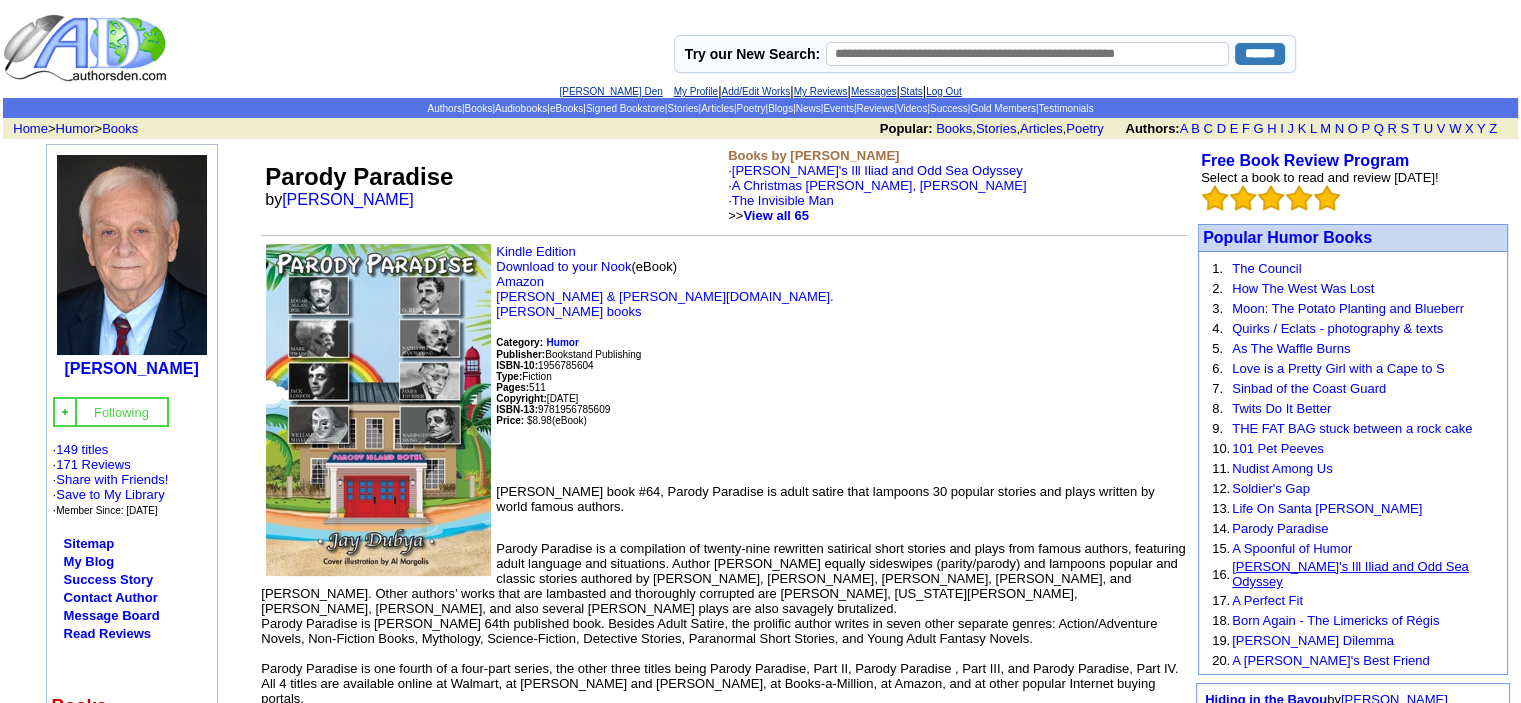 click on "[PERSON_NAME]'s Ill Iliad and Odd Sea Odyssey" at bounding box center (1350, 574) 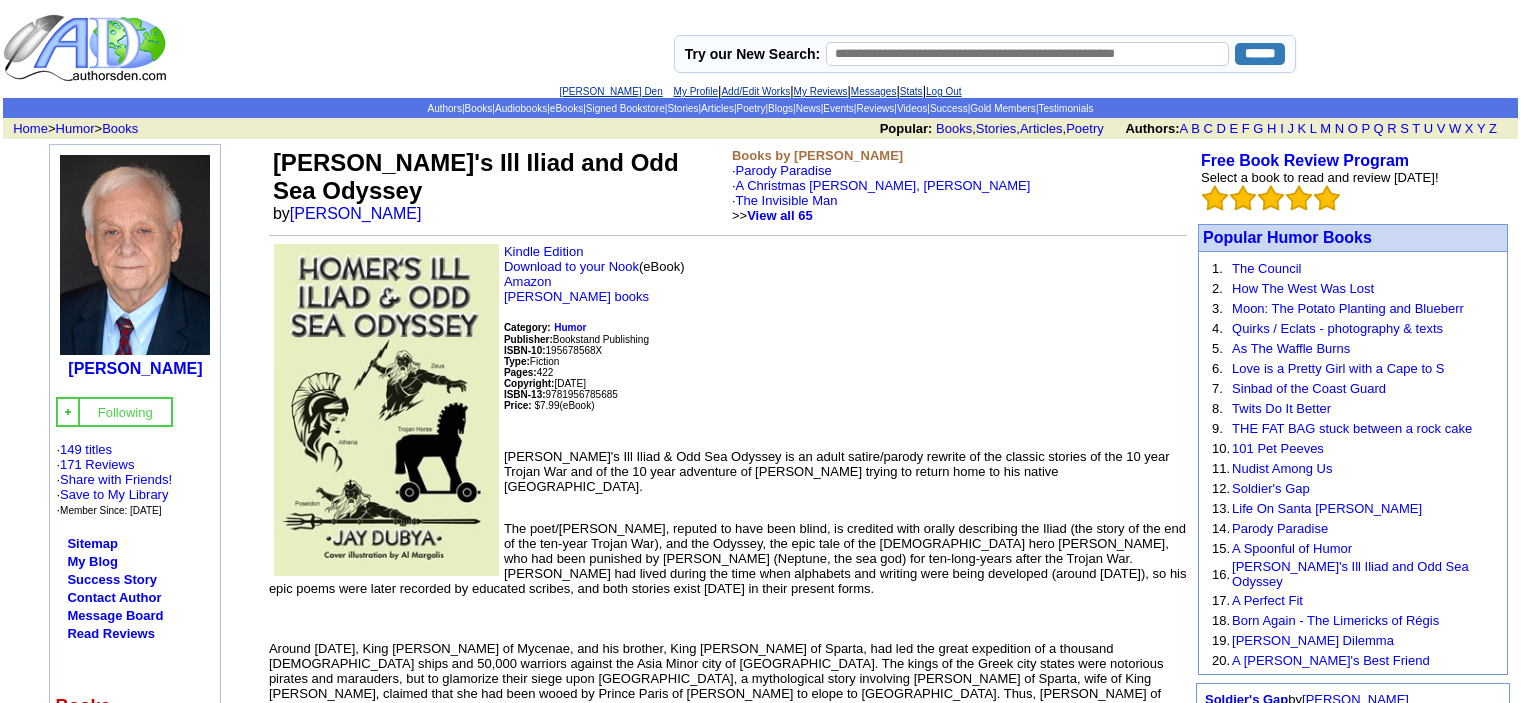 scroll, scrollTop: 0, scrollLeft: 0, axis: both 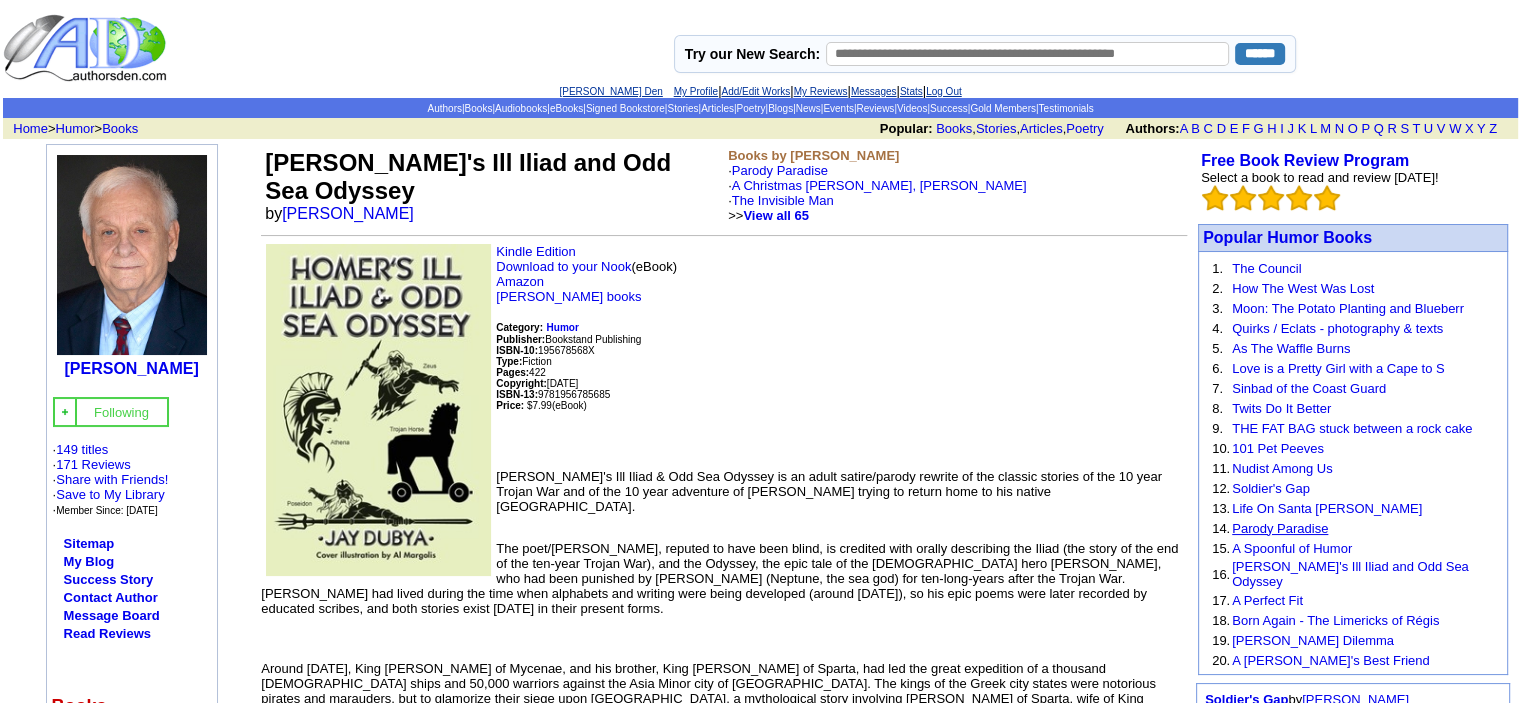 click on "Parody Paradise" at bounding box center [1280, 528] 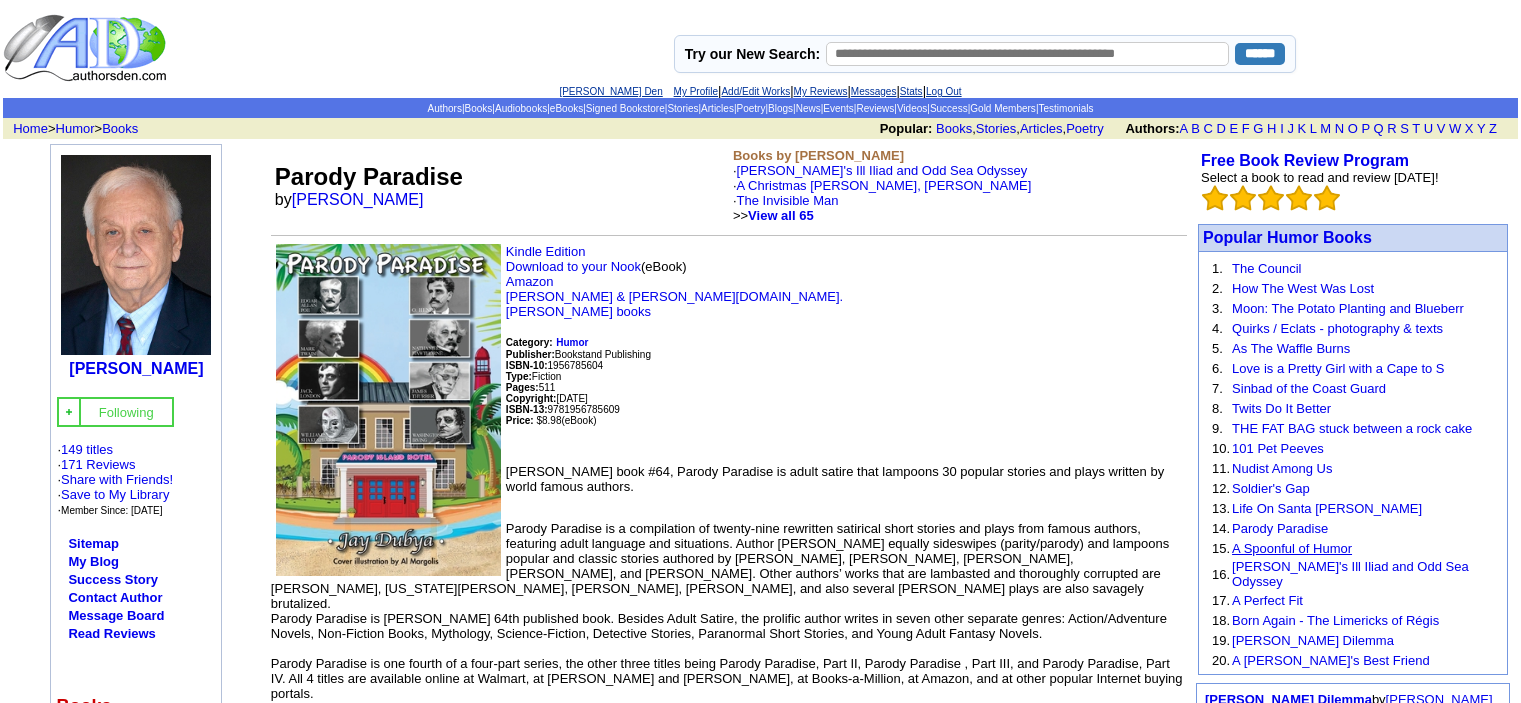 scroll, scrollTop: 0, scrollLeft: 0, axis: both 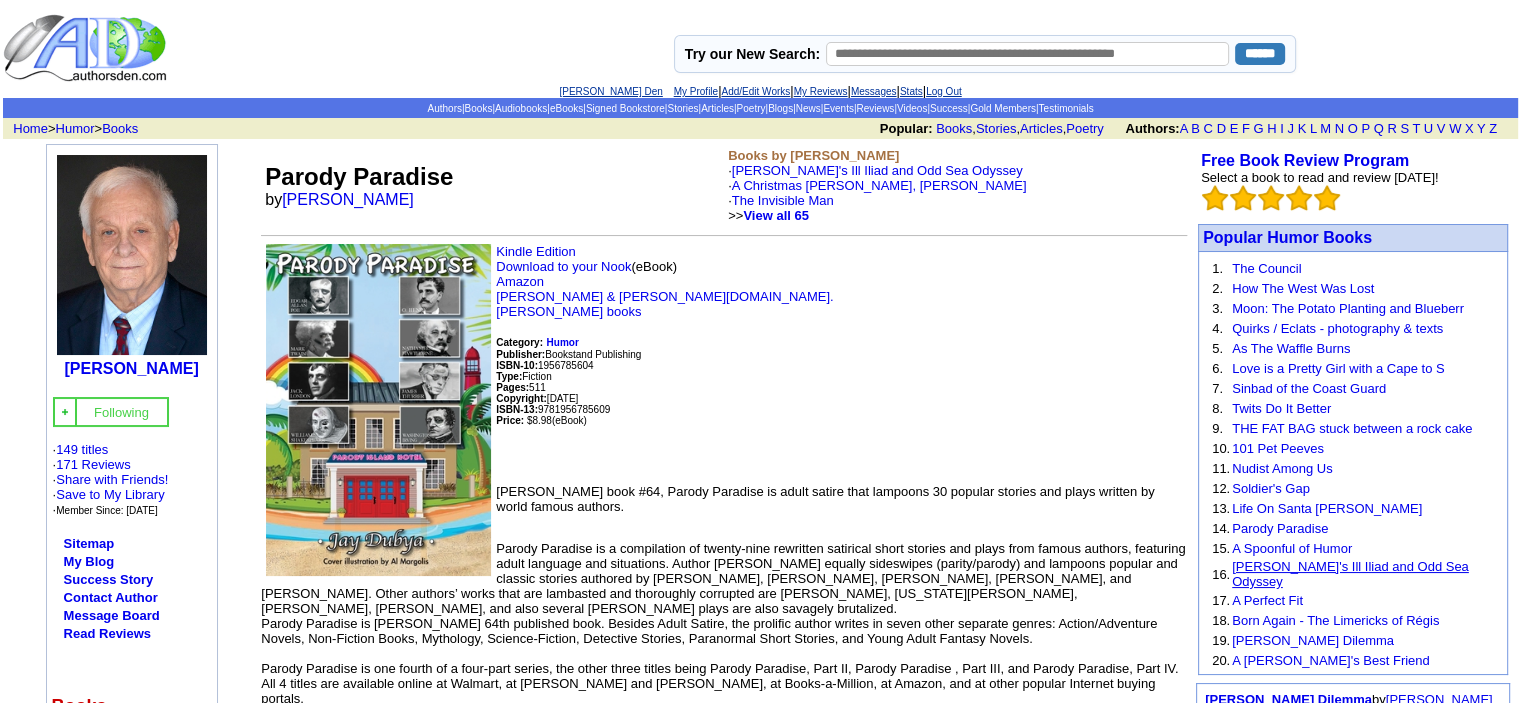 click on "[PERSON_NAME]'s Ill Iliad and Odd Sea Odyssey" at bounding box center (1350, 574) 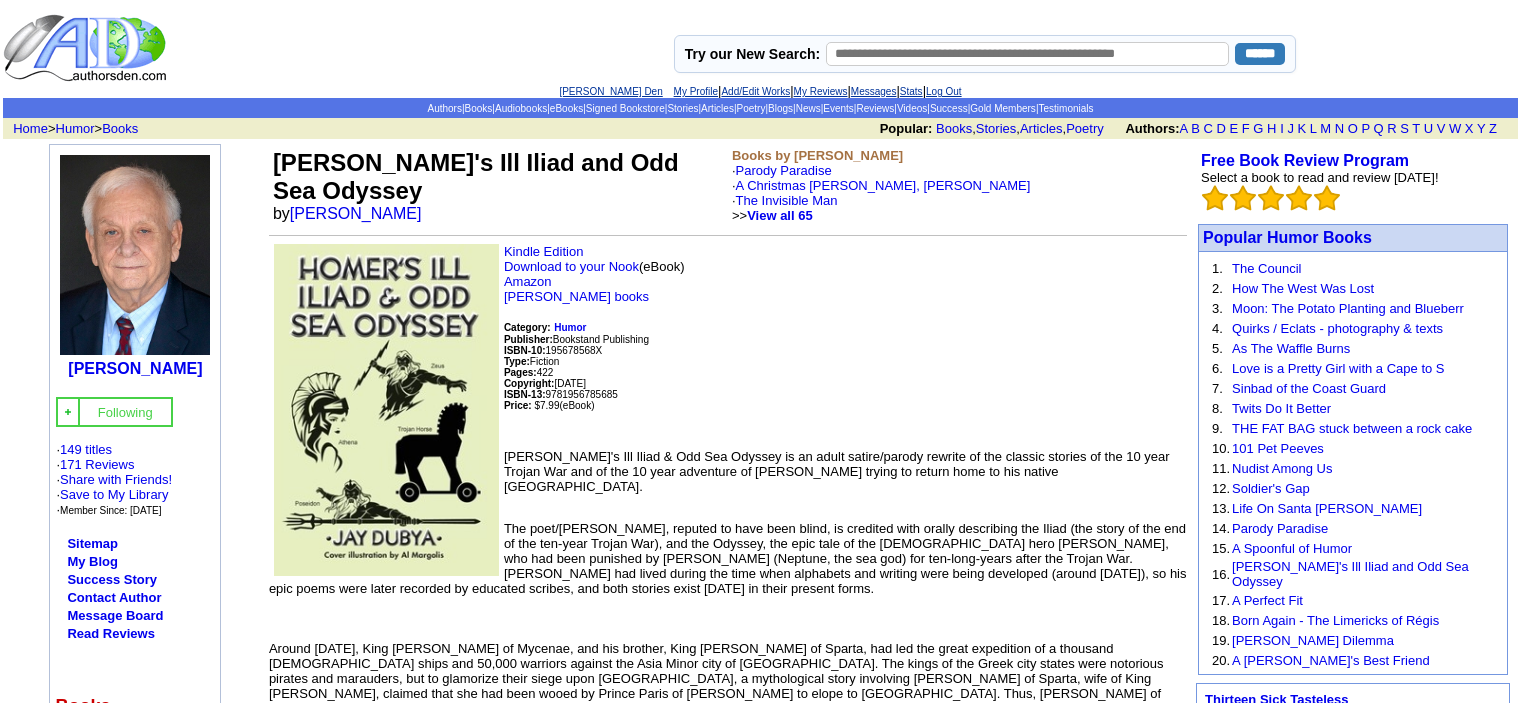 scroll, scrollTop: 0, scrollLeft: 0, axis: both 